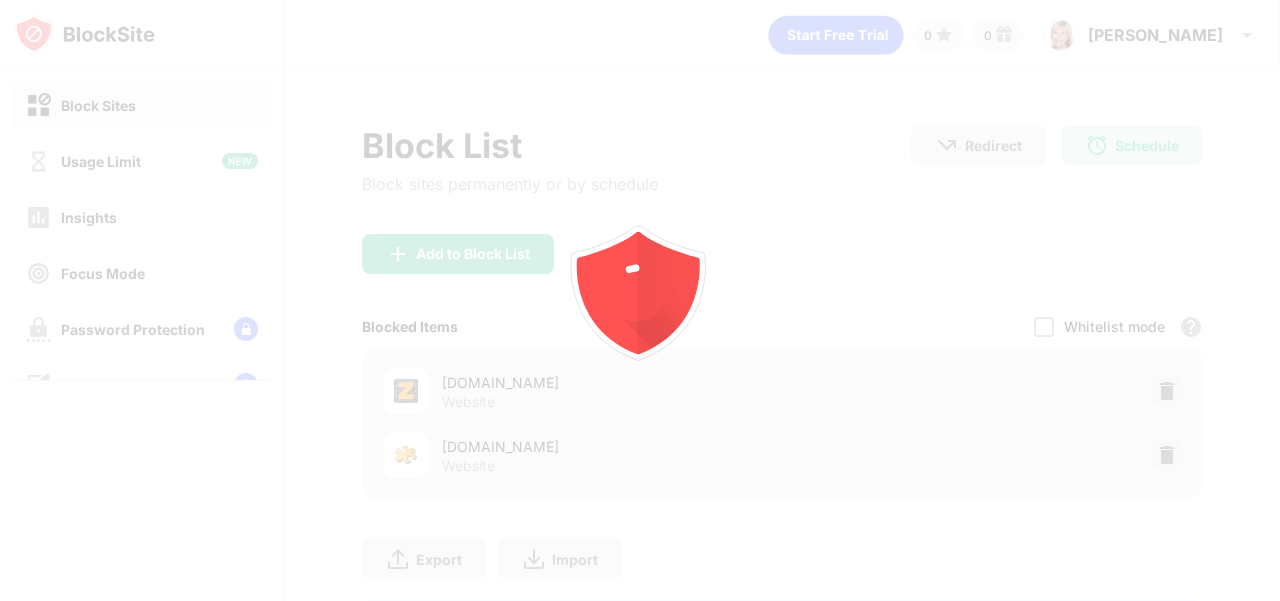 scroll, scrollTop: 0, scrollLeft: 0, axis: both 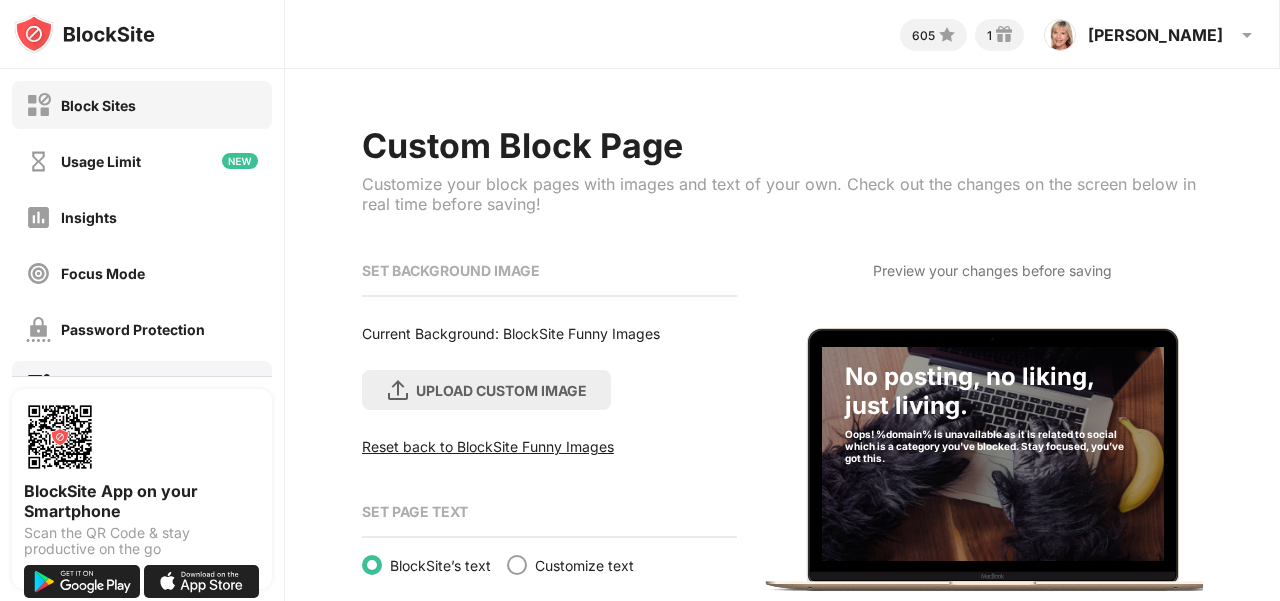 click on "Block Sites" at bounding box center (98, 105) 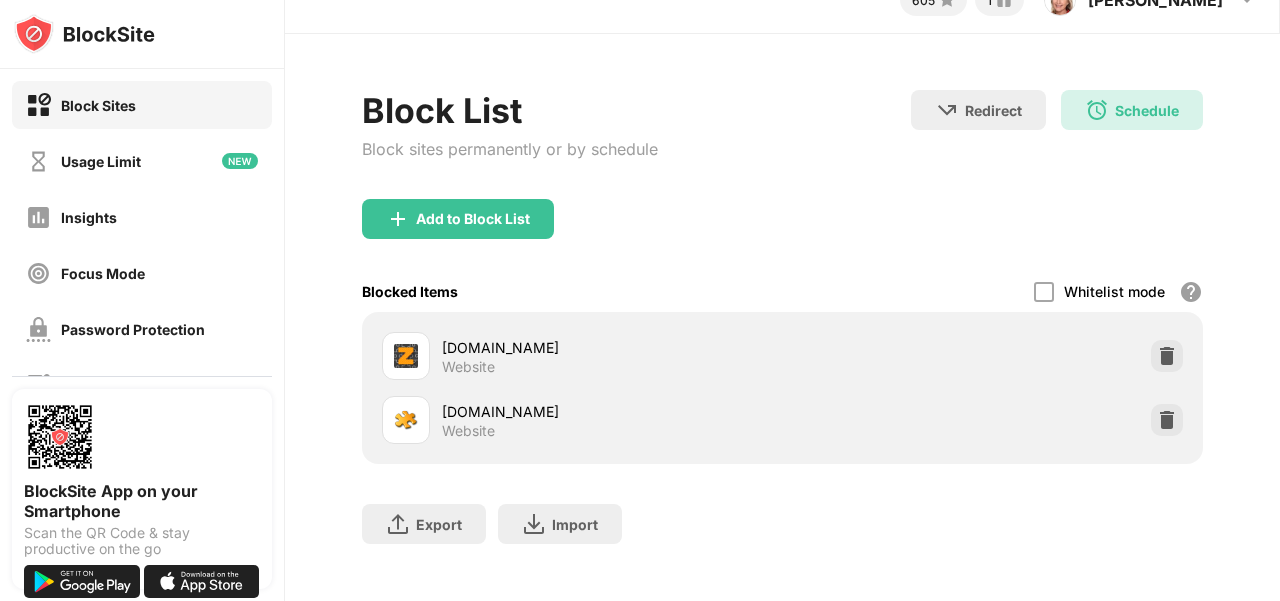 scroll, scrollTop: 0, scrollLeft: 0, axis: both 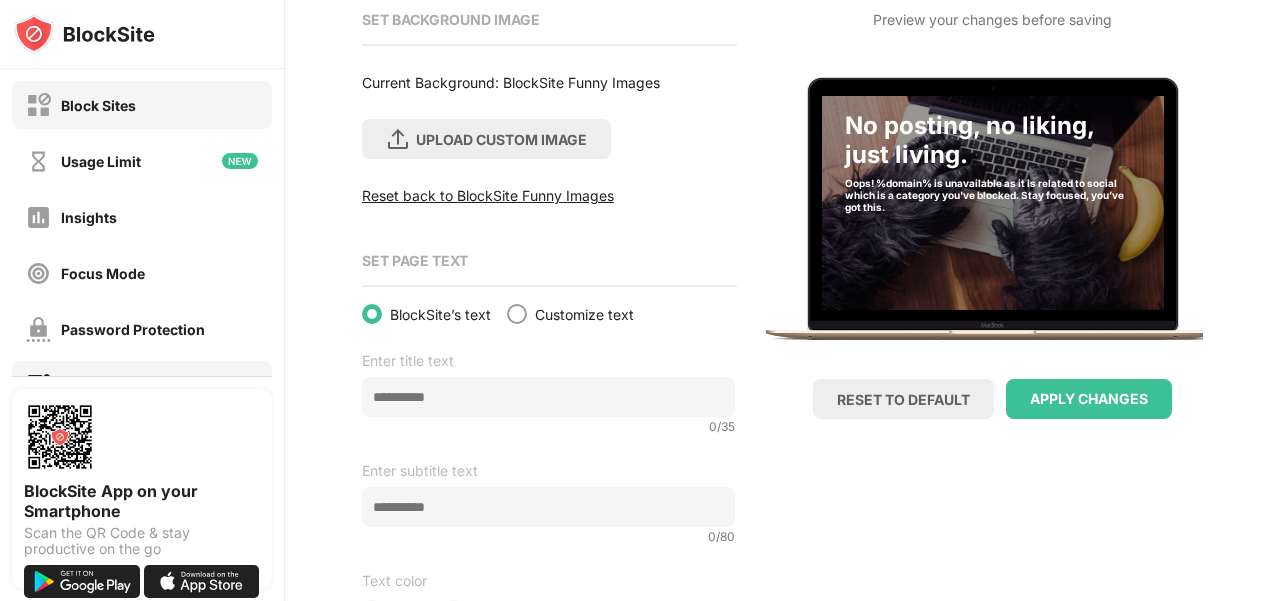 click on "Block Sites" at bounding box center [98, 105] 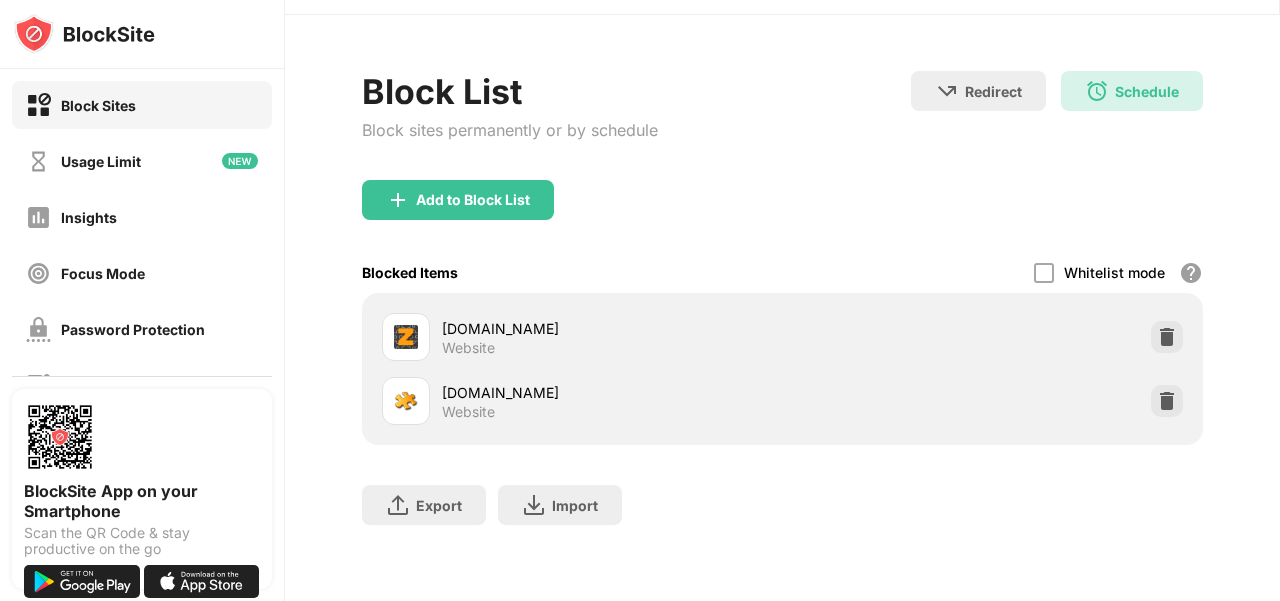 scroll, scrollTop: 53, scrollLeft: 0, axis: vertical 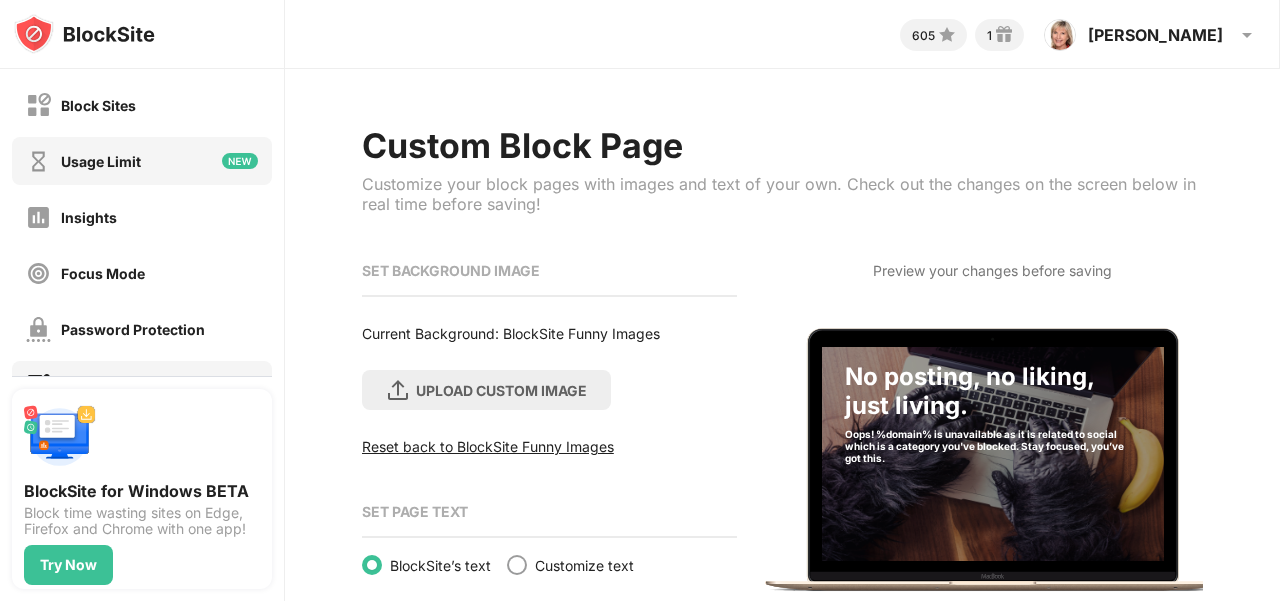click on "Usage Limit" at bounding box center [83, 161] 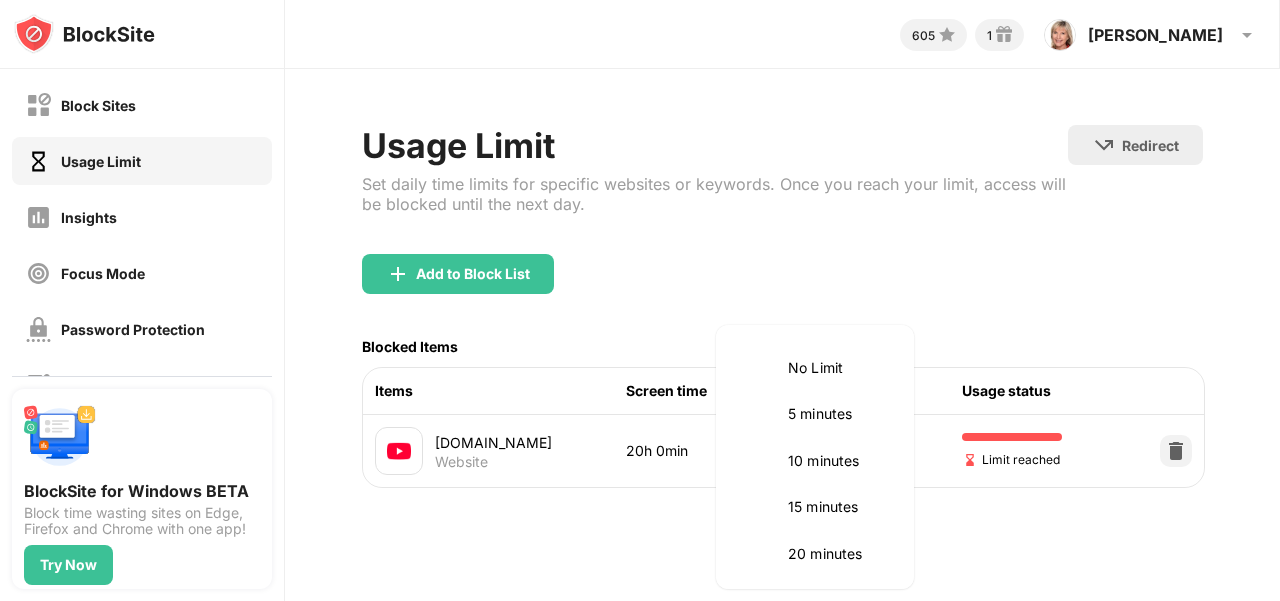 click on "Block Sites Usage Limit Insights Focus Mode Password Protection Custom Block Page Settings About Blocking Sync with other devices Disabled BlockSite for Windows BETA Block time wasting sites on Edge, Firefox and Chrome with one app! Try Now 605 1 Linda Linda Bingham View Account Insights Rewards Settings Support Log Out Usage Limit Set daily time limits for specific websites or keywords. Once you reach your limit, access will be blocked until the next day. Redirect Choose a site to be redirected to when blocking is active Add to Block List Blocked Items Items Screen time Daily limit Usage status youtube.com Website 20h 0min 20 hours **** ​ Limit reached
No Limit 5 minutes 10 minutes 15 minutes 20 minutes 25 minutes 30 minutes 35 minutes 40 minutes 45 minutes 50 minutes 55 minutes 60 minutes 1.5 hours 2 hours 2.5 hours 3 hours 3.5 hours 4 hours 4.5 hours 5 hours 5.5 hours 6 hours 6.5 hours 7 hours 7.5 hours 8 hours 8.5 hours 9 hours 9.5 hours 10 hours 10.5 hours 11 hours 11.5 hours 12 hours 13 hours" at bounding box center [640, 300] 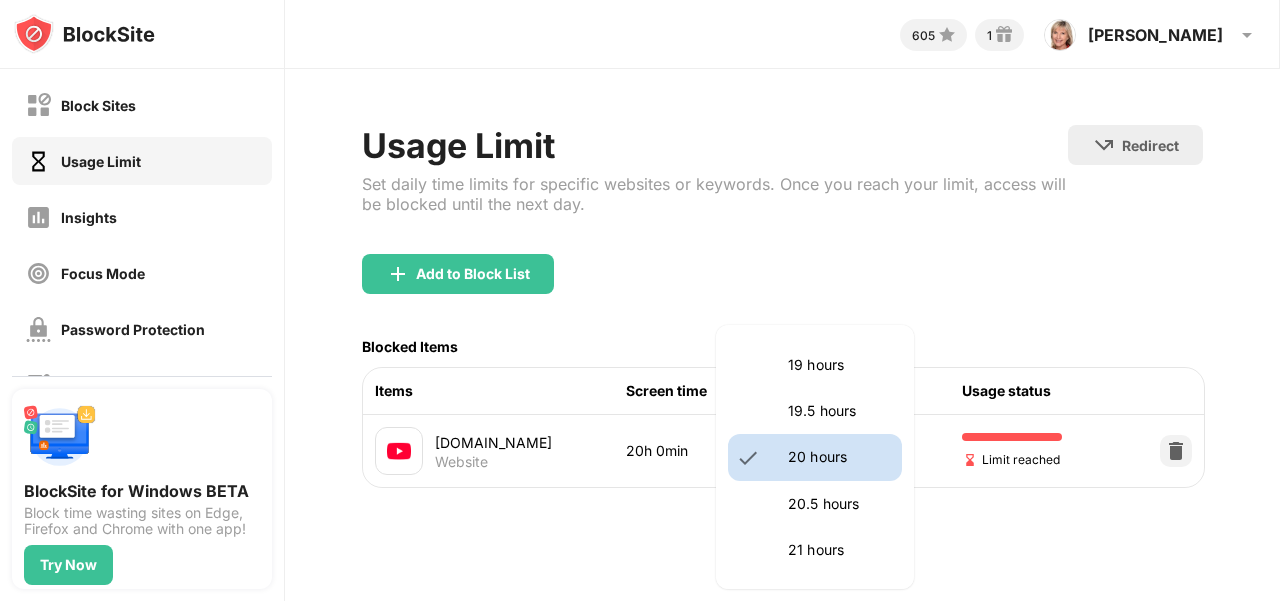 click at bounding box center (640, 300) 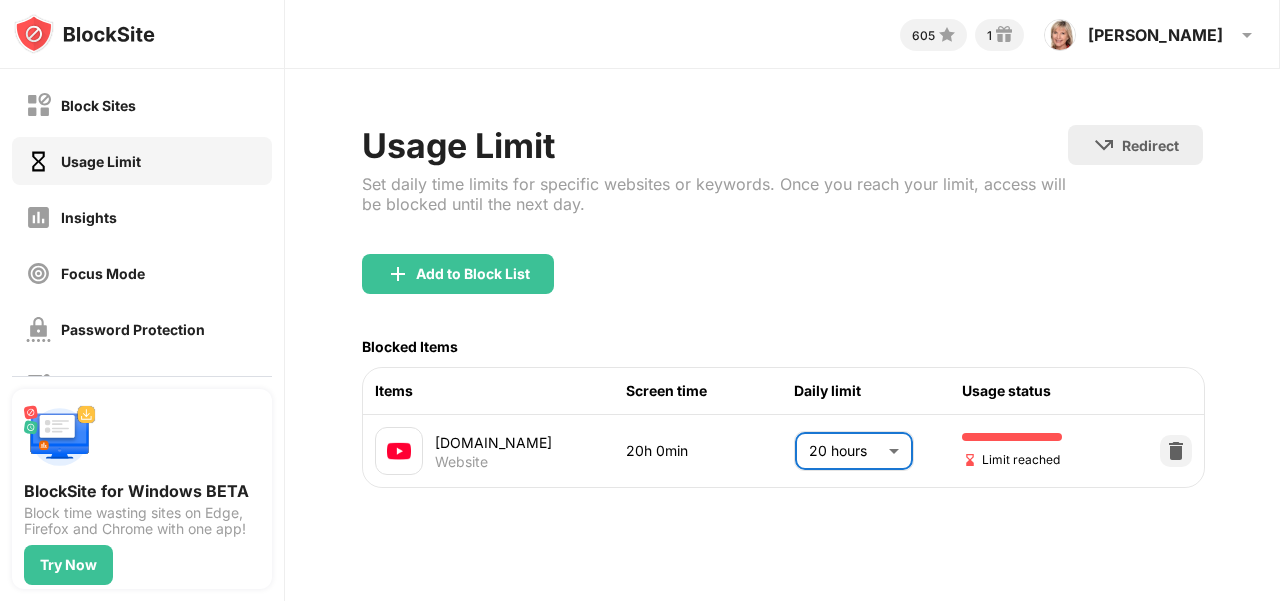 click on "Block Sites Usage Limit Insights Focus Mode Password Protection Custom Block Page Settings About Blocking Sync with other devices Disabled BlockSite for Windows BETA Block time wasting sites on Edge, Firefox and Chrome with one app! Try Now 605 1 Linda Linda Bingham View Account Insights Rewards Settings Support Log Out Usage Limit Set daily time limits for specific websites or keywords. Once you reach your limit, access will be blocked until the next day. Redirect Choose a site to be redirected to when blocking is active Add to Block List Blocked Items Items Screen time Daily limit Usage status youtube.com Website 20h 0min 20 hours **** ​ Limit reached" at bounding box center [640, 300] 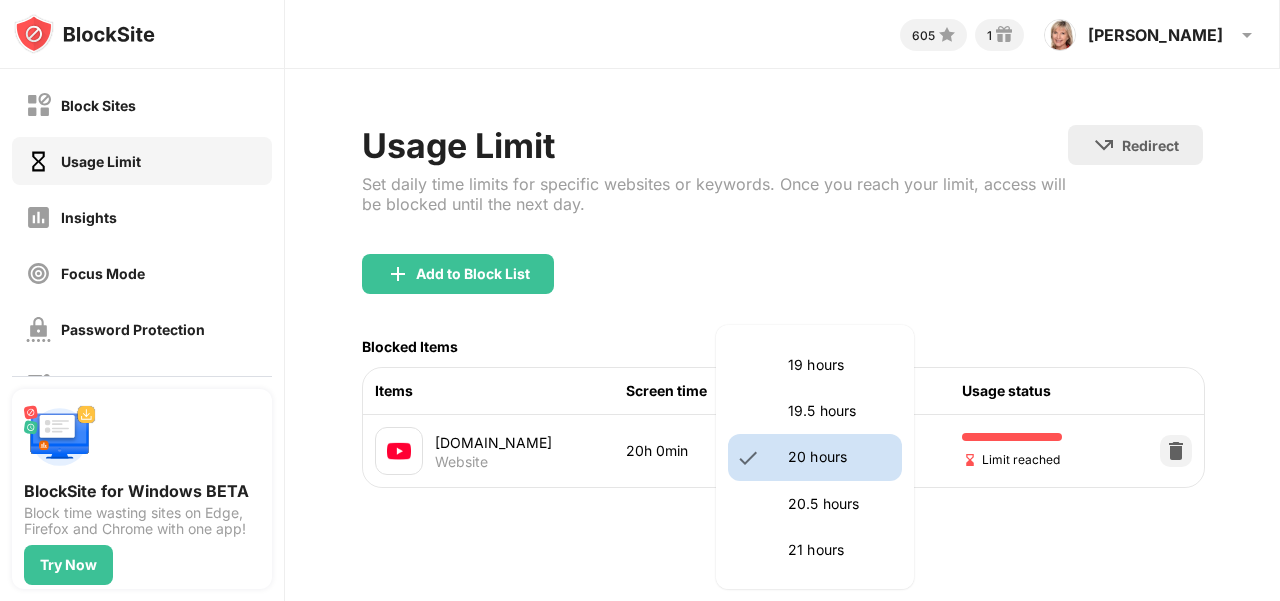 scroll, scrollTop: 2513, scrollLeft: 0, axis: vertical 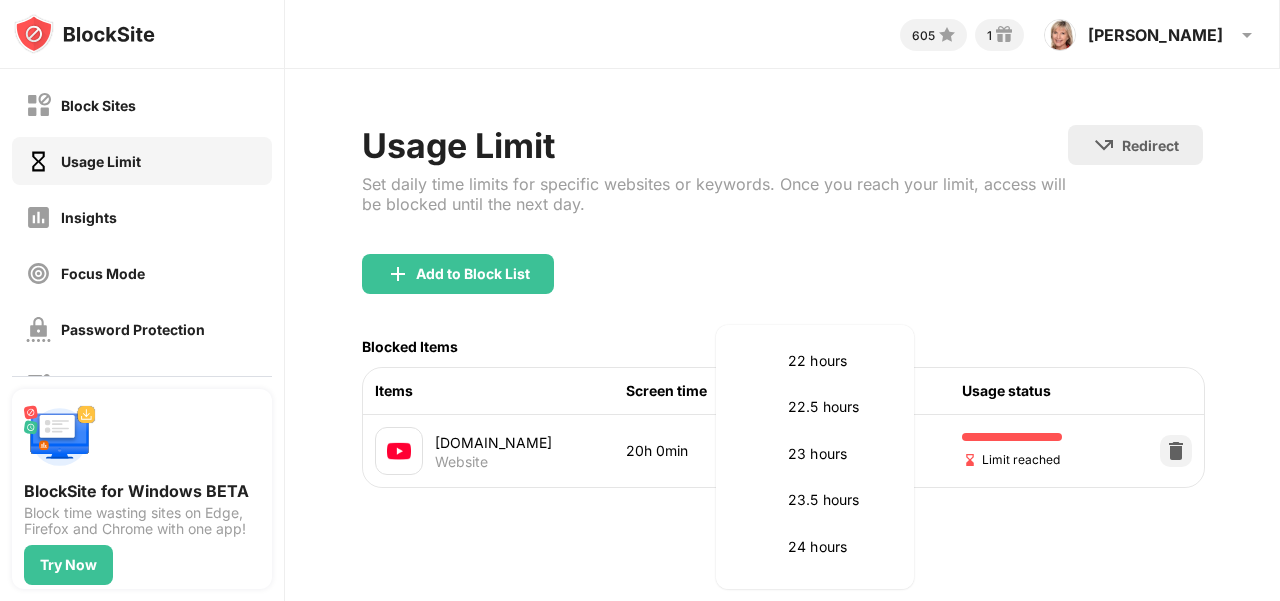 click on "24 hours" at bounding box center [839, 547] 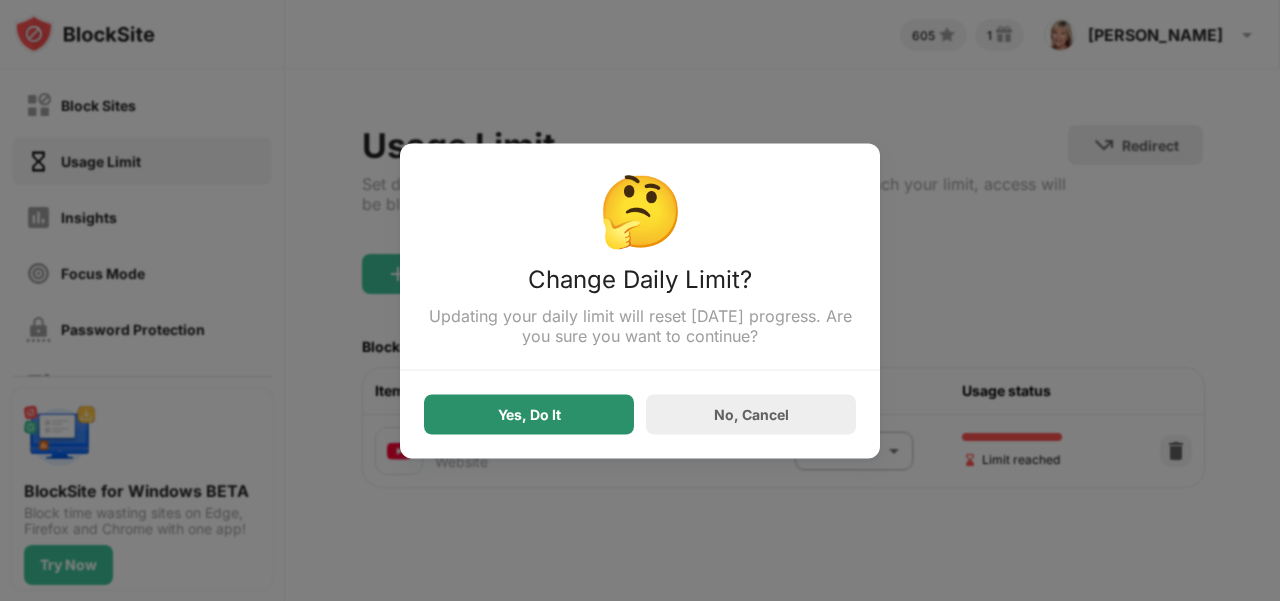 click on "Yes, Do It" at bounding box center [529, 414] 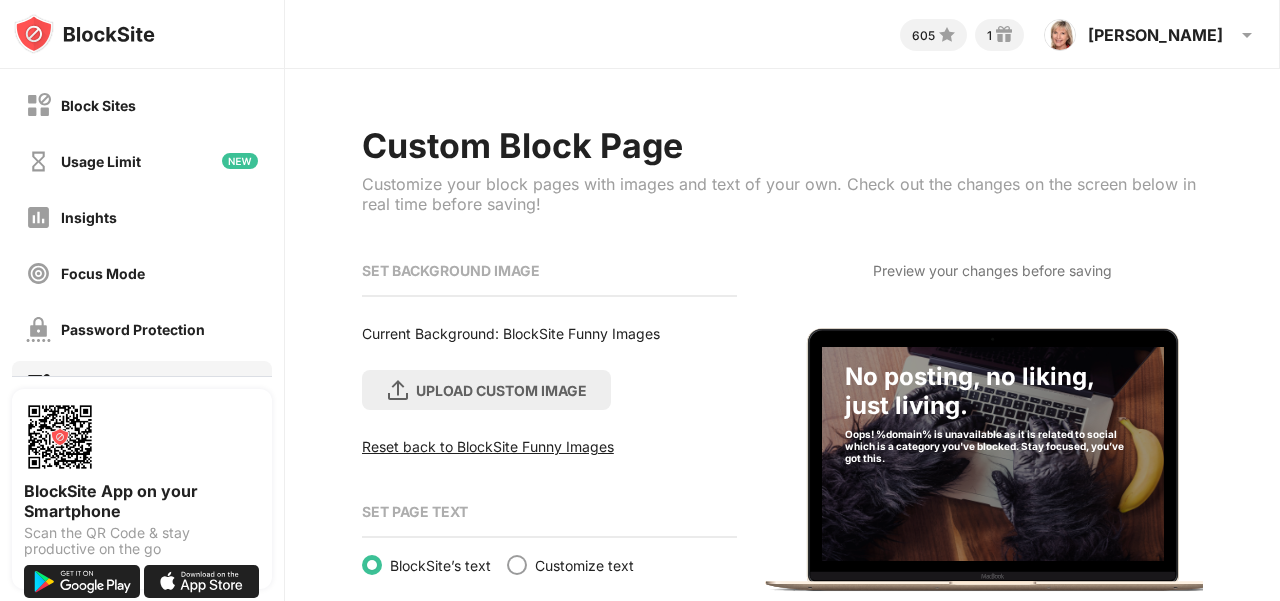 scroll, scrollTop: 0, scrollLeft: 0, axis: both 